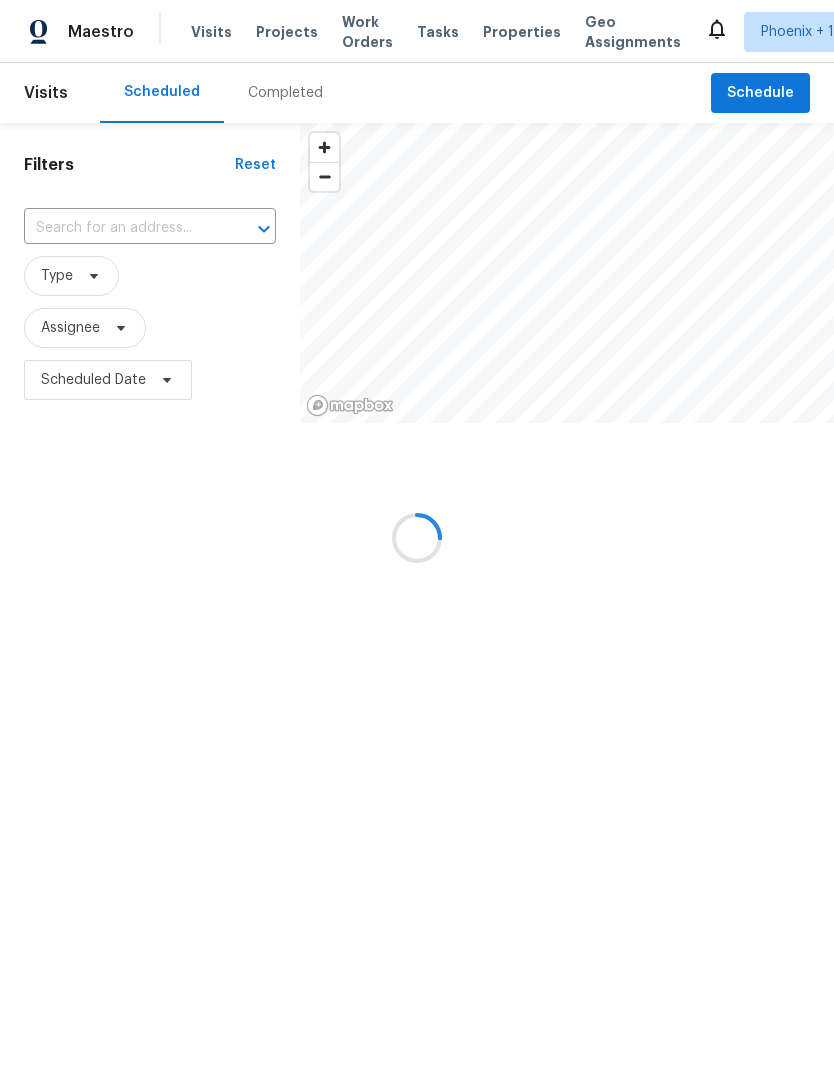 scroll, scrollTop: 0, scrollLeft: 0, axis: both 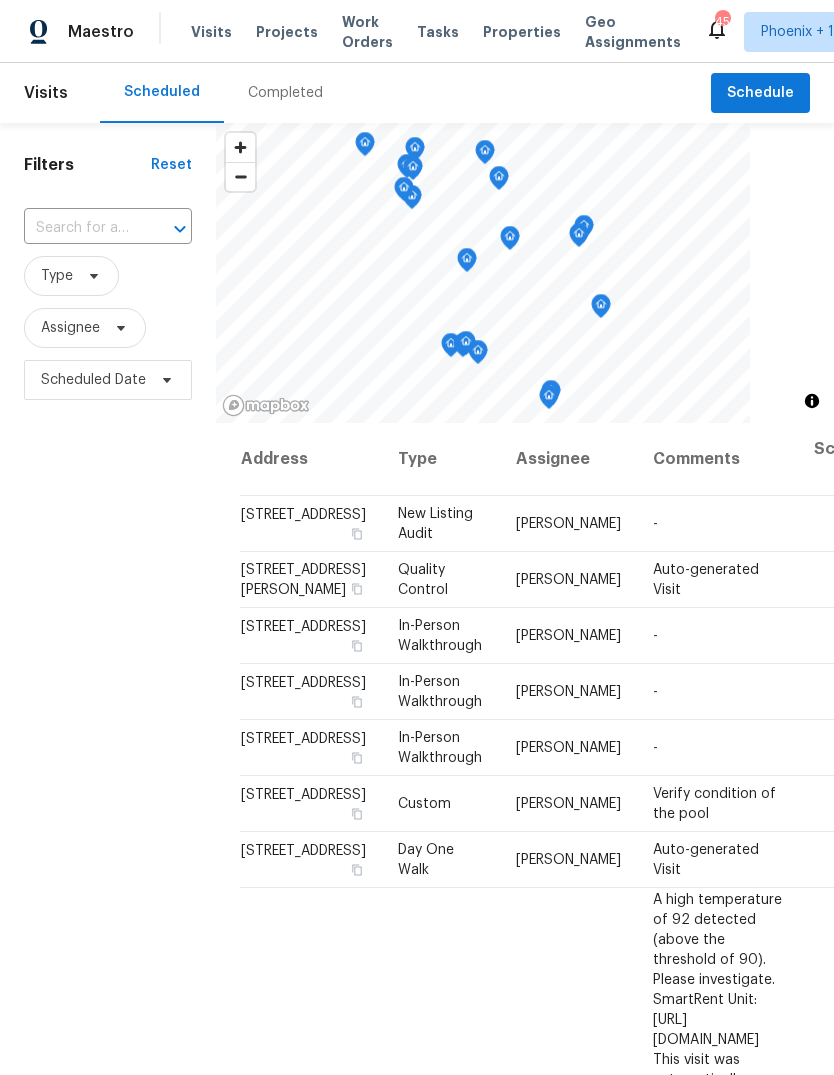 click on "Work Orders" at bounding box center (367, 32) 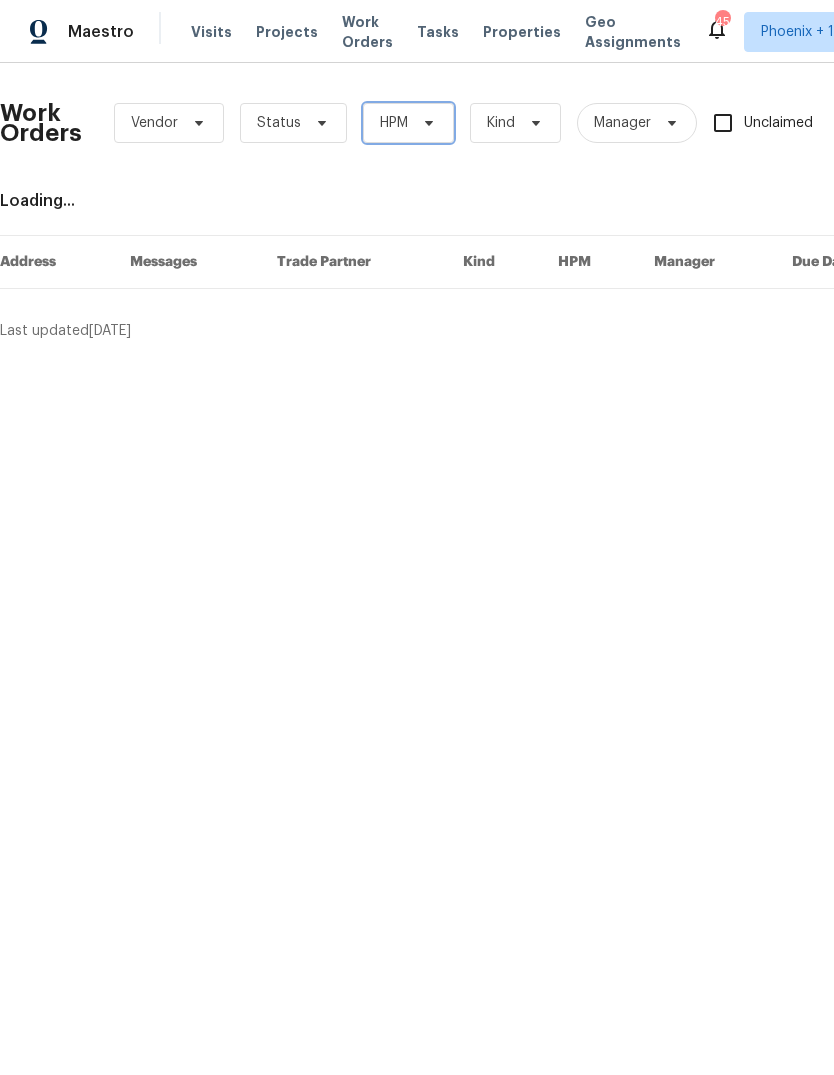 click 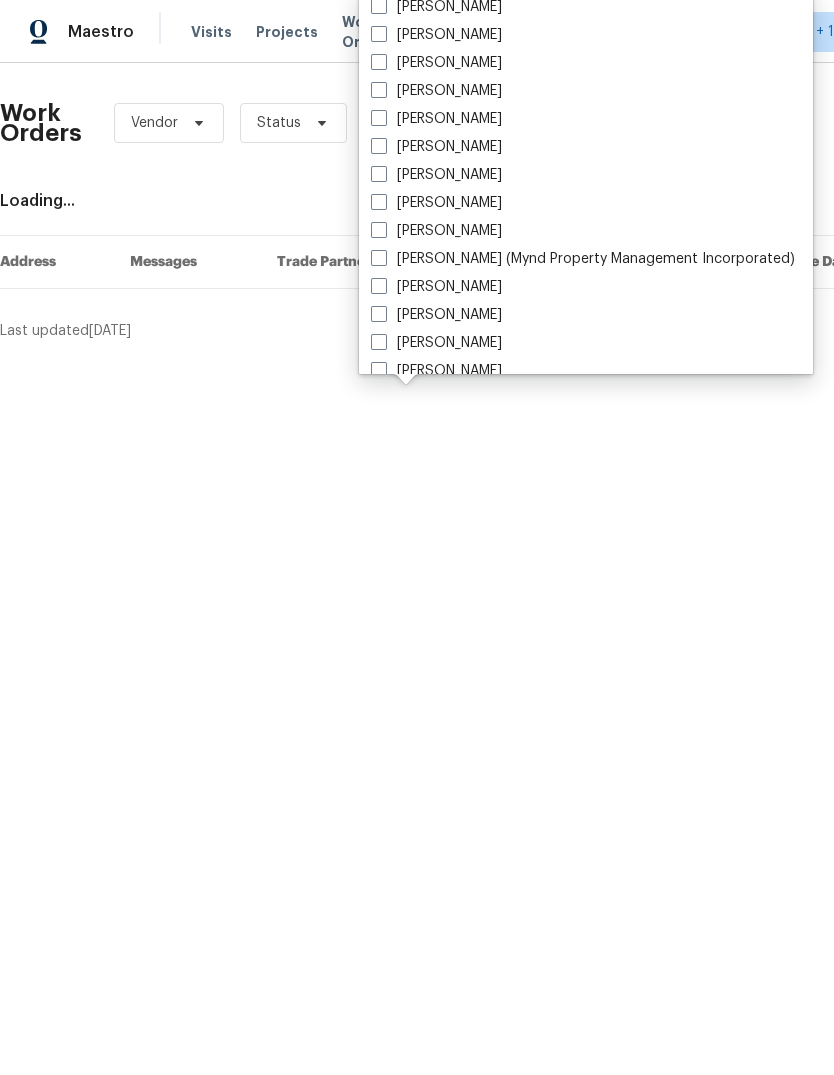 scroll, scrollTop: 264, scrollLeft: 0, axis: vertical 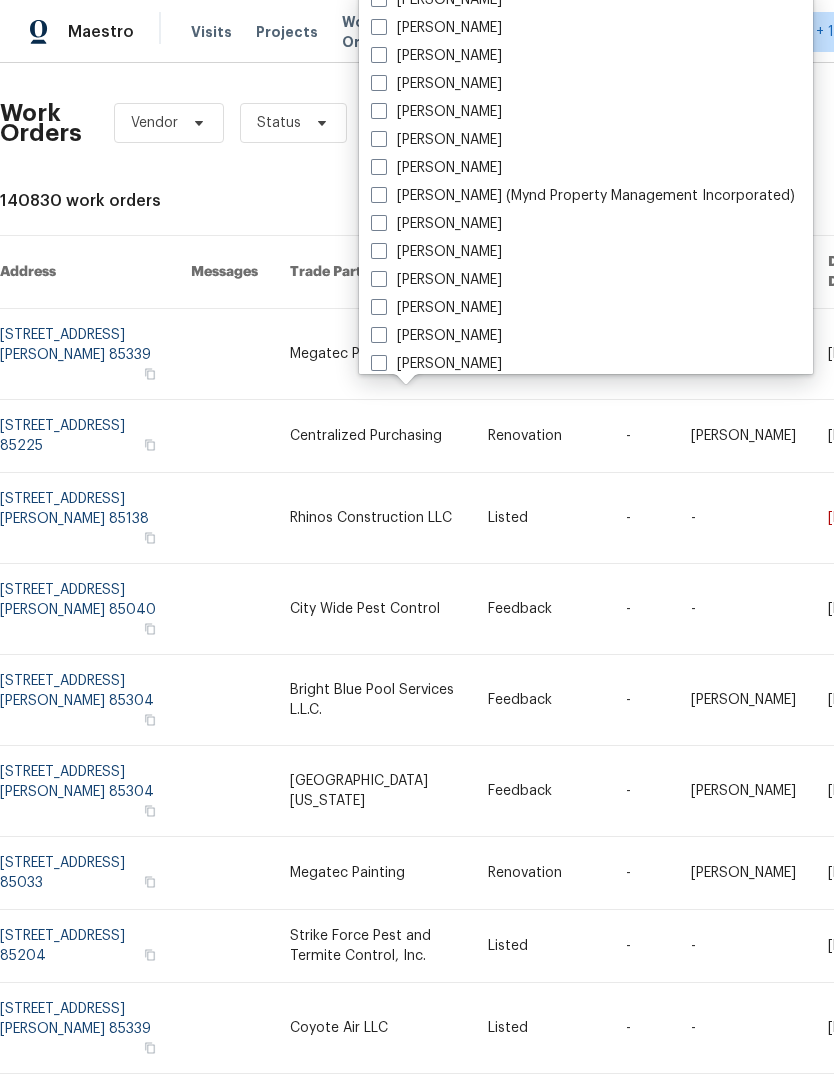 click at bounding box center (379, 279) 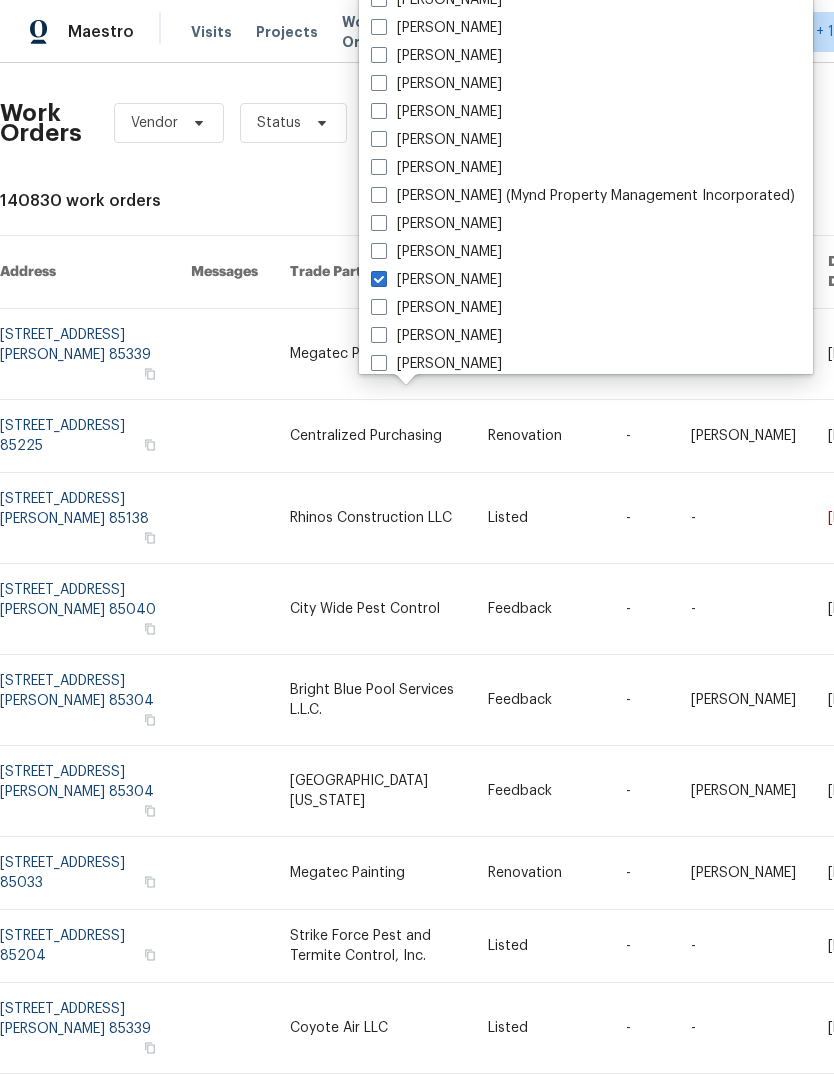 checkbox on "true" 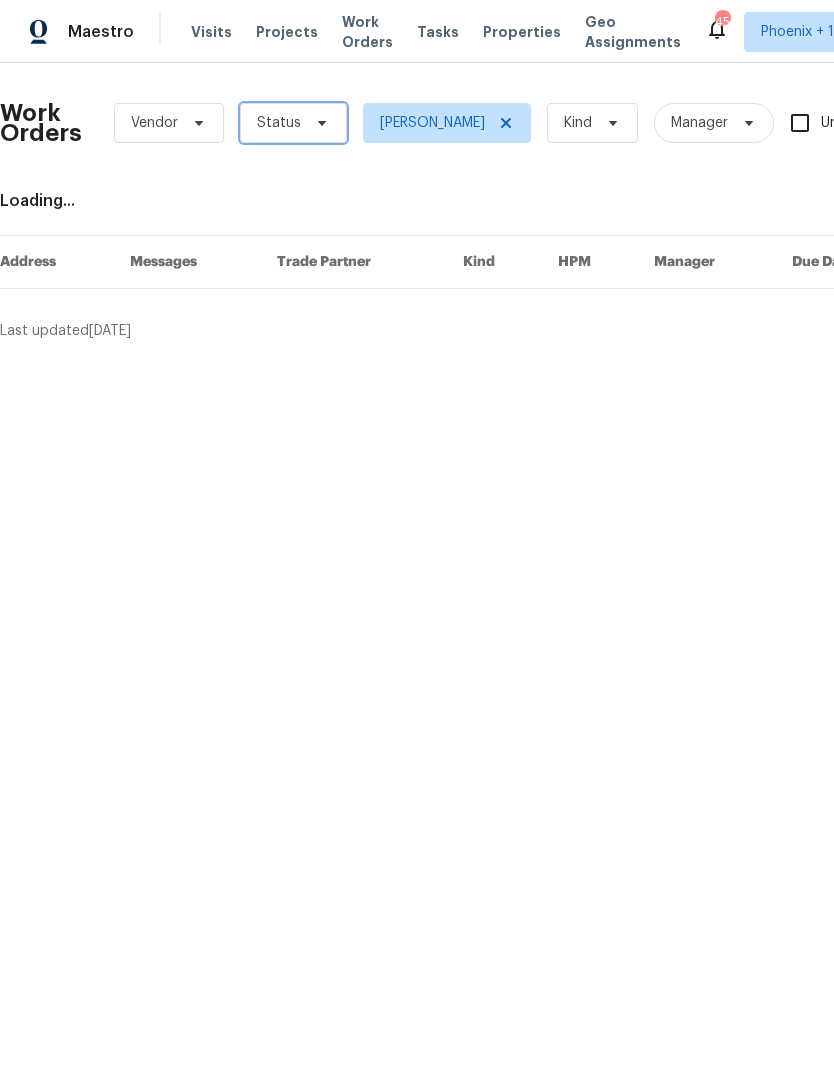 click on "Status" at bounding box center [293, 123] 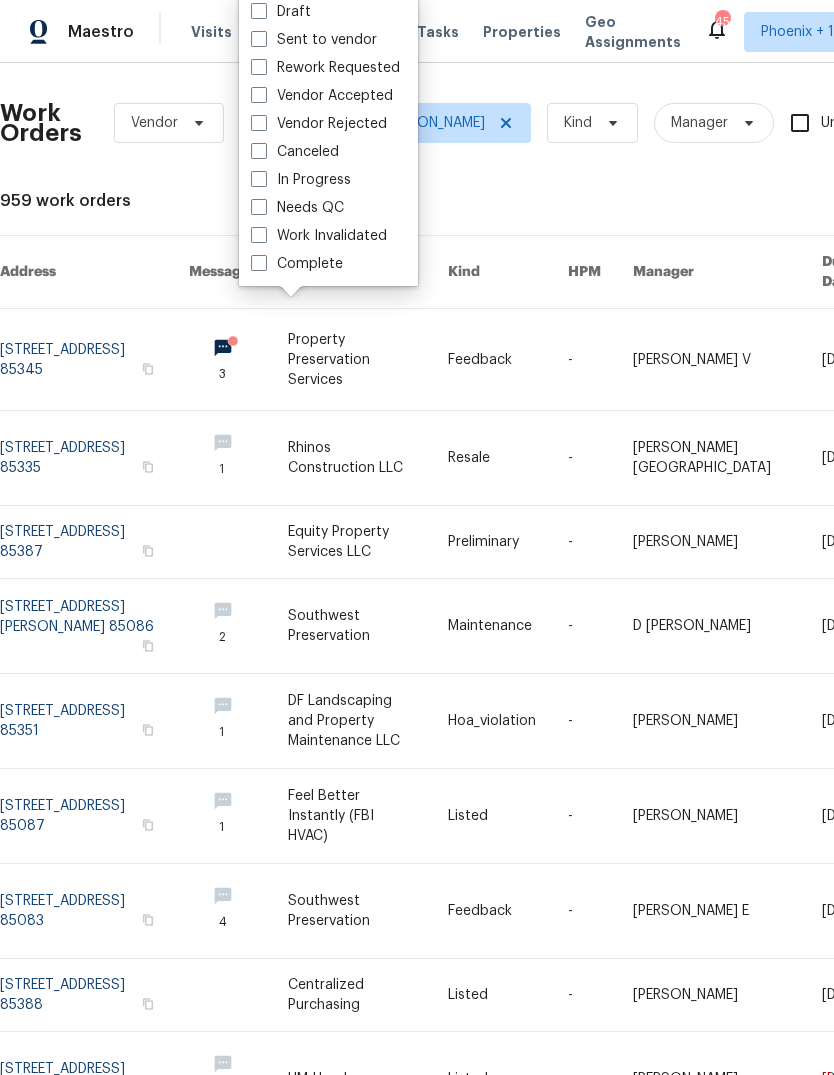 click at bounding box center [259, 207] 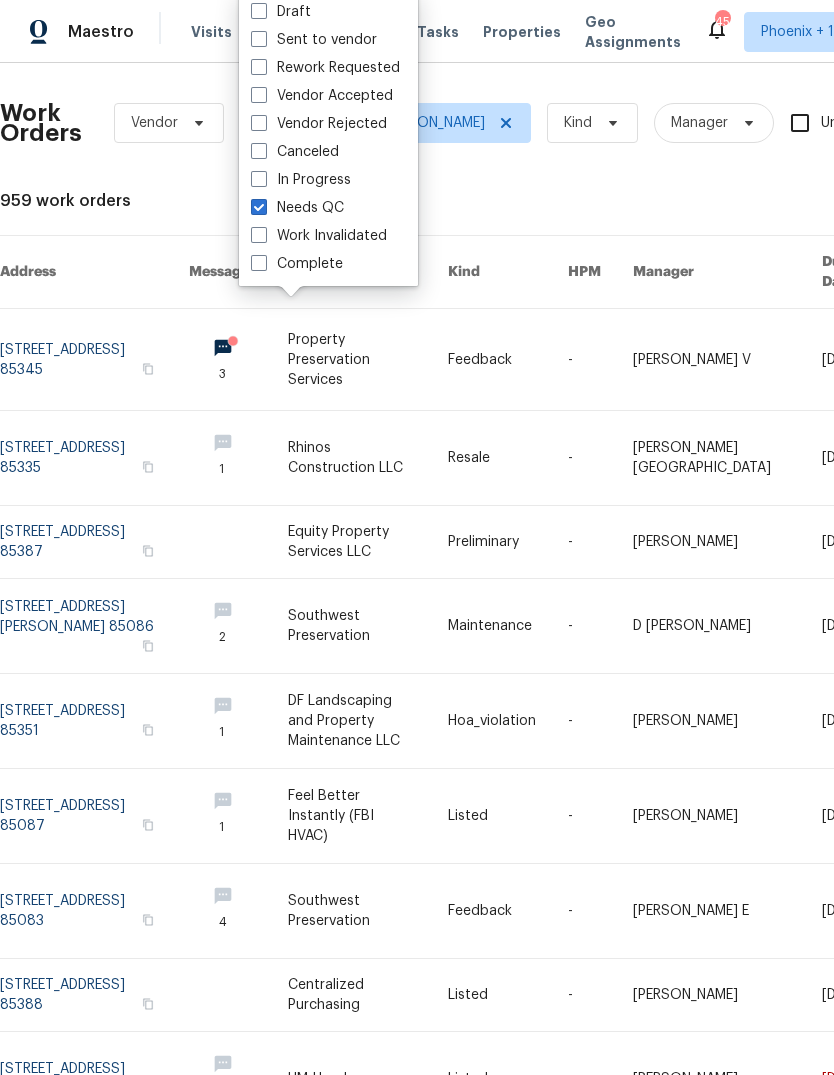 checkbox on "true" 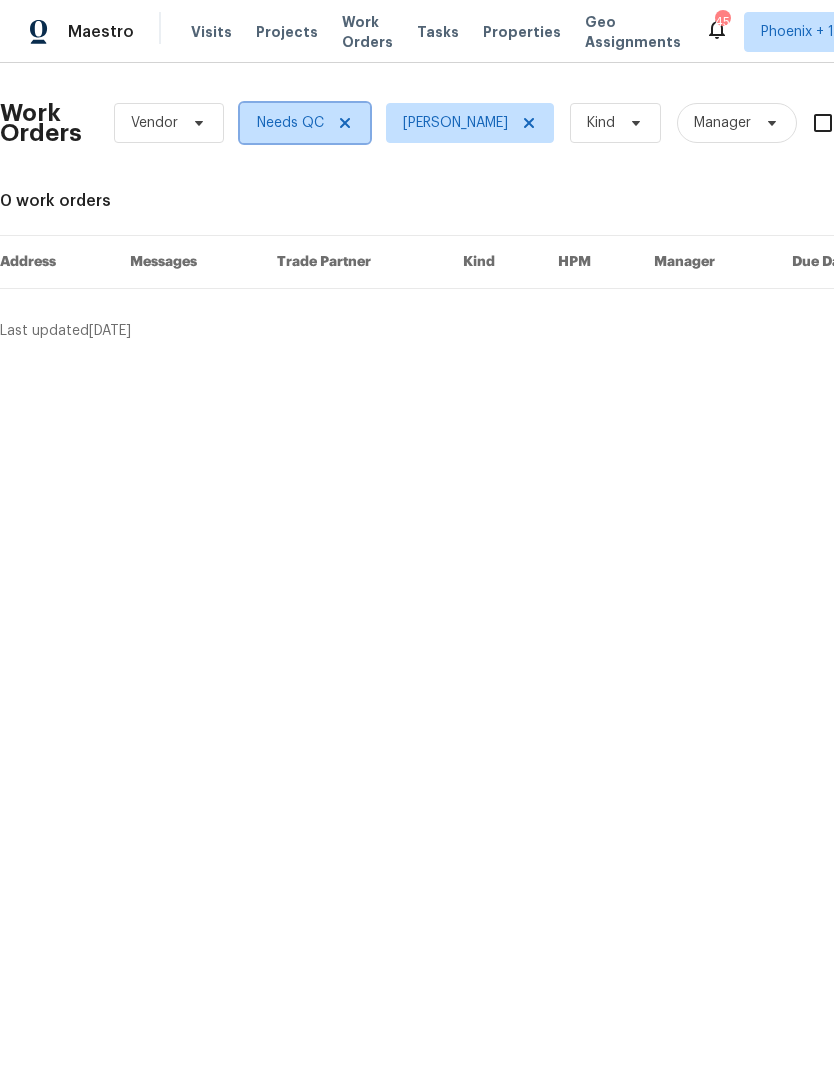 click 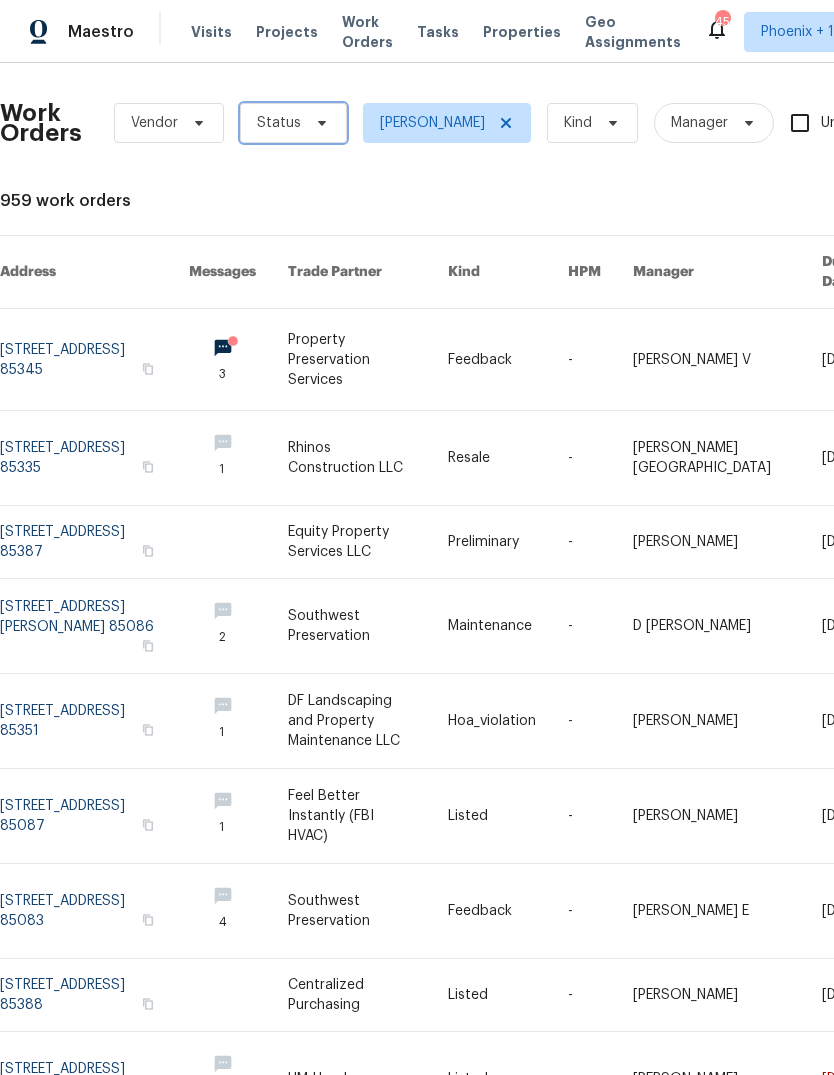 click 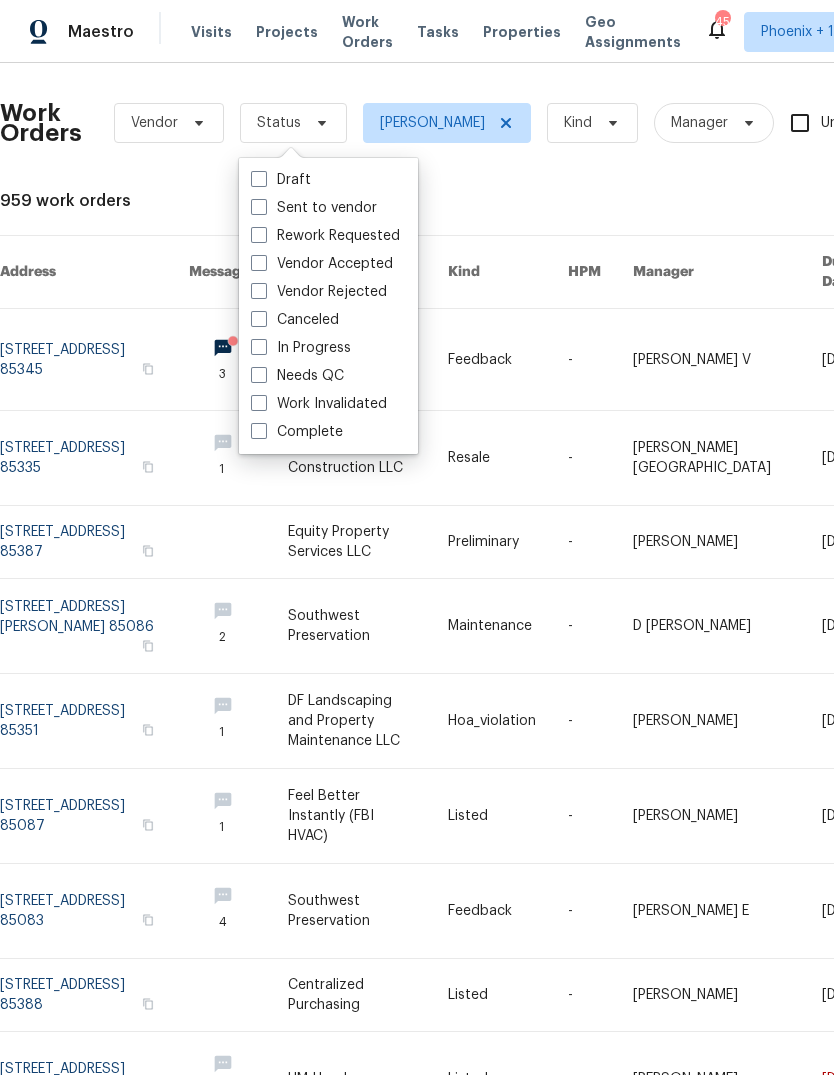 click at bounding box center (259, 347) 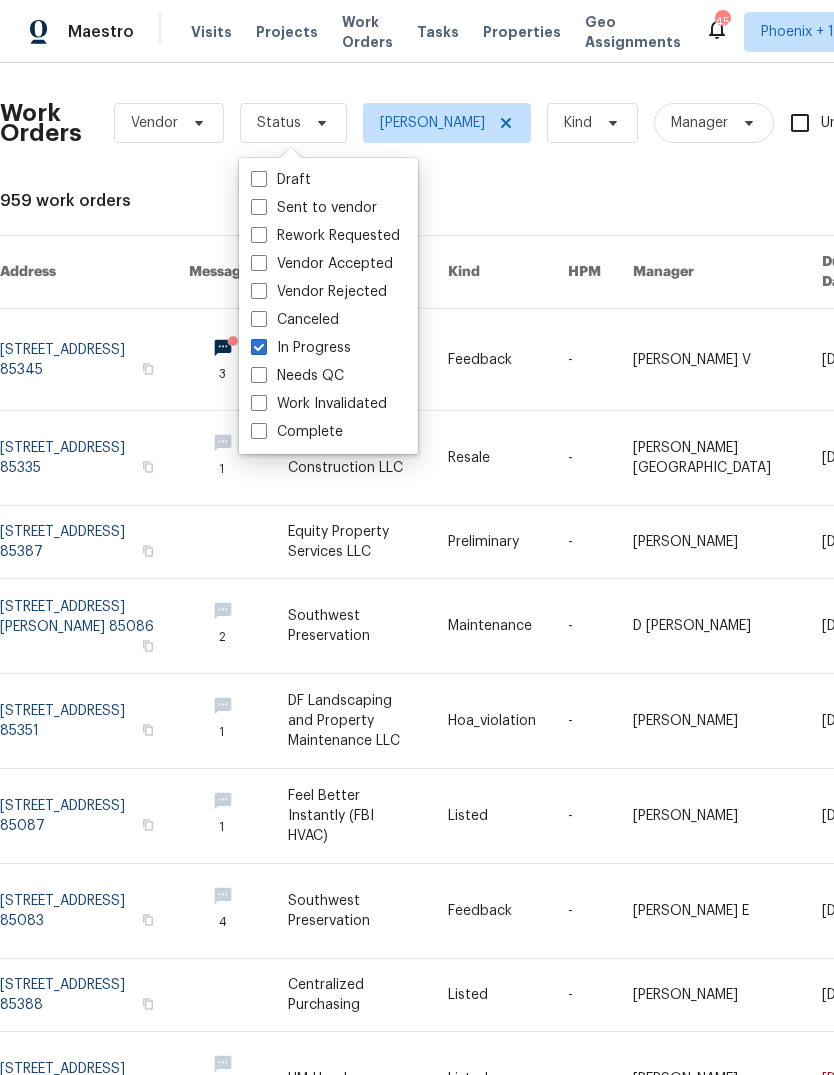 checkbox on "true" 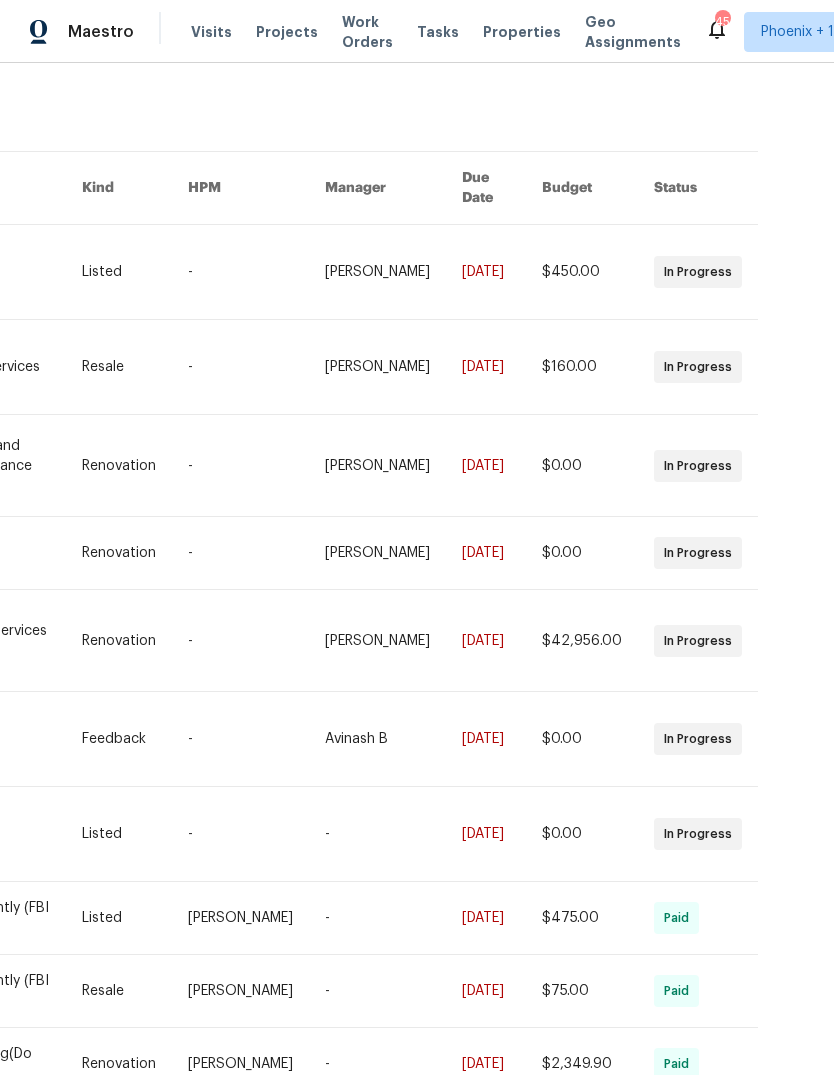 scroll, scrollTop: 83, scrollLeft: 388, axis: both 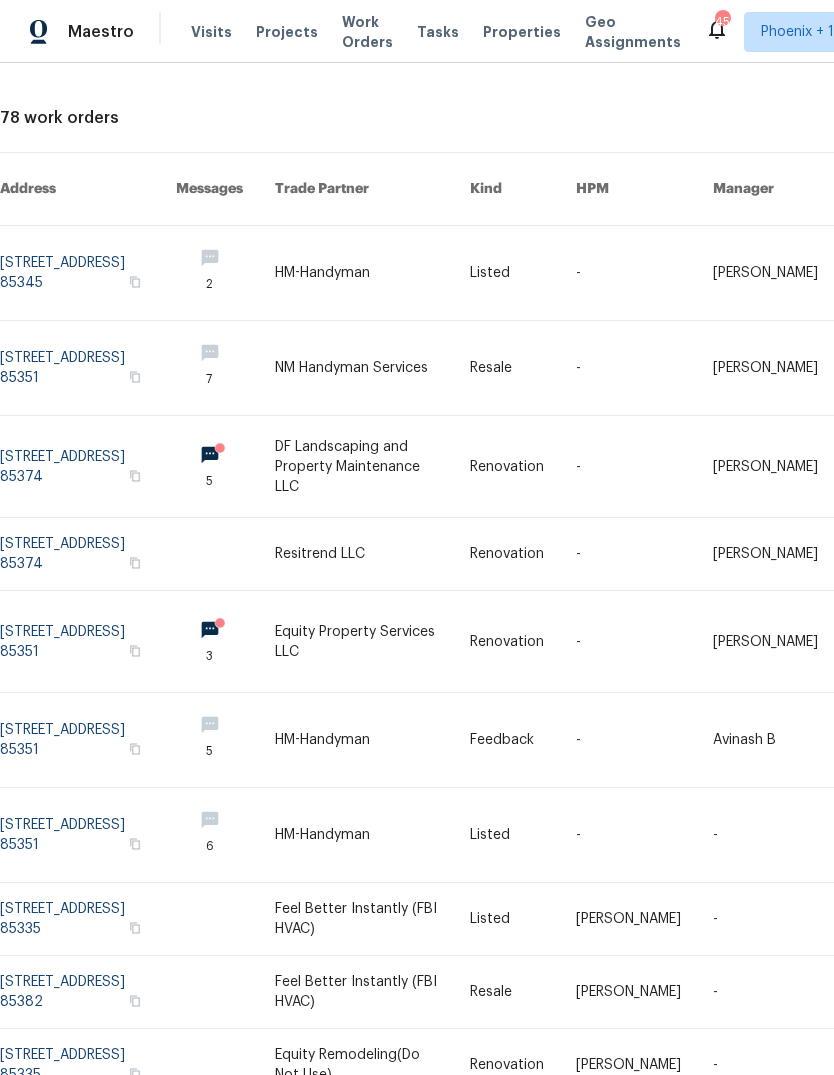 click at bounding box center (372, 466) 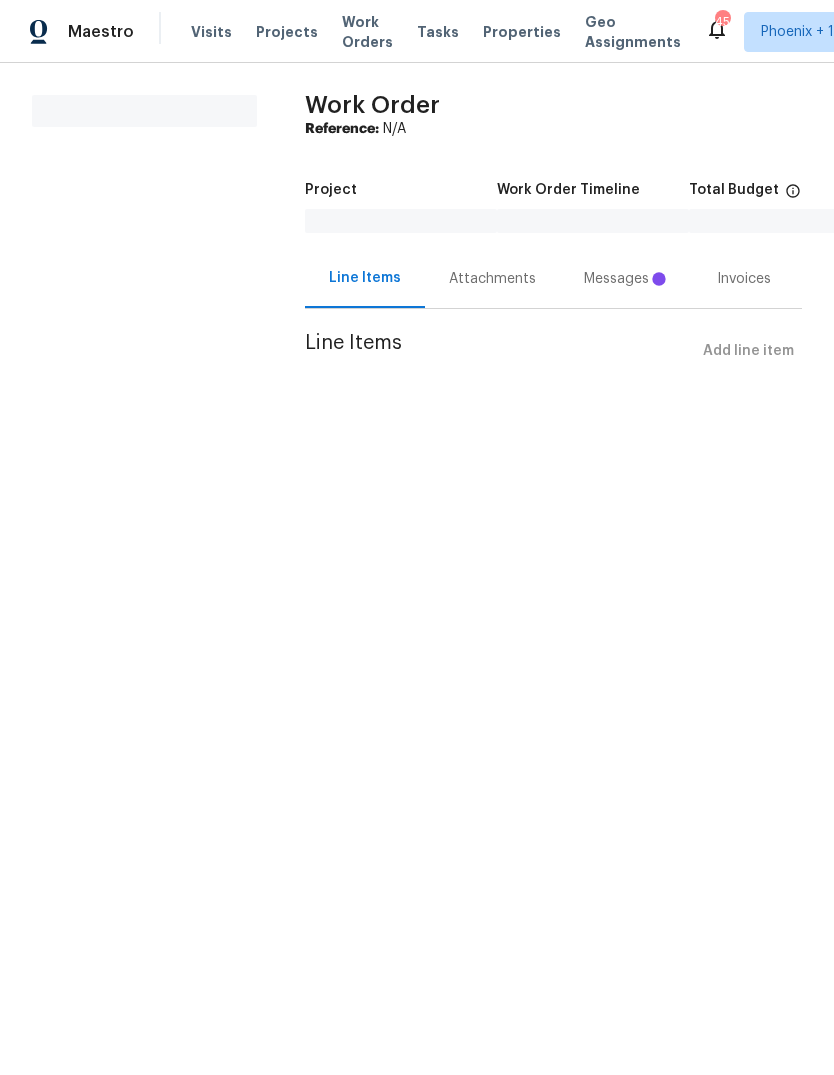 scroll, scrollTop: 0, scrollLeft: 0, axis: both 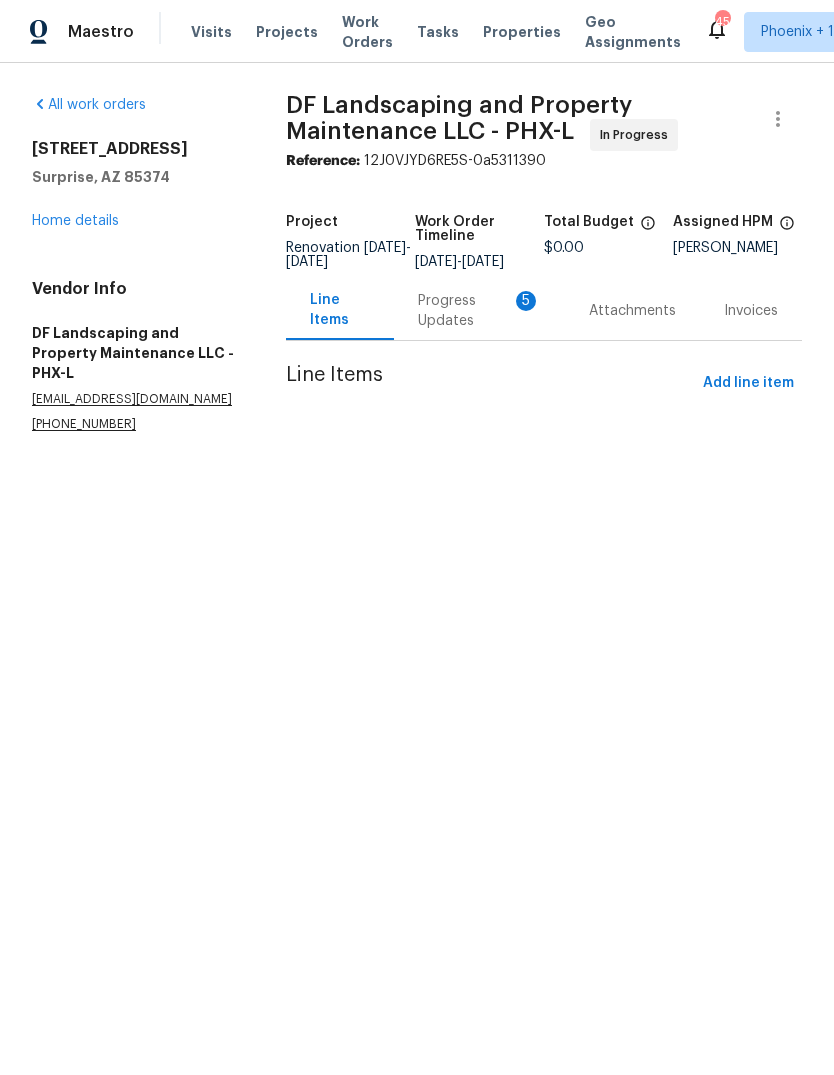 click on "Progress Updates 5" at bounding box center [479, 311] 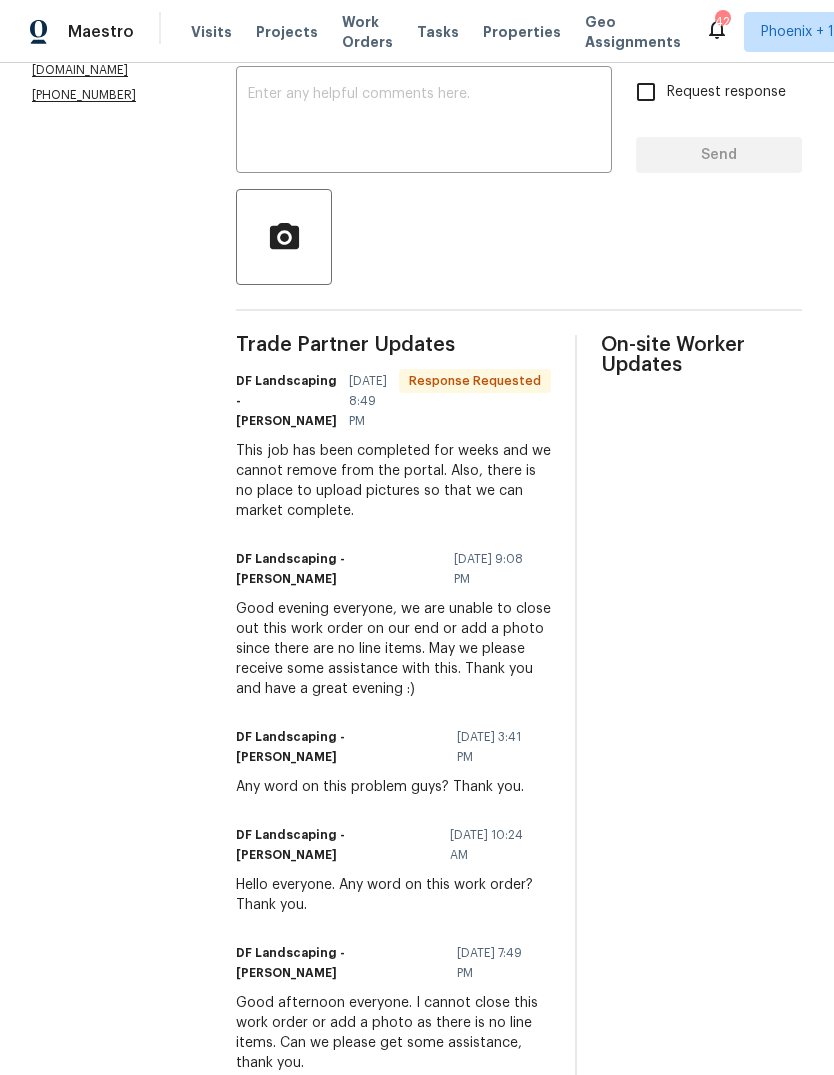 scroll, scrollTop: 365, scrollLeft: 0, axis: vertical 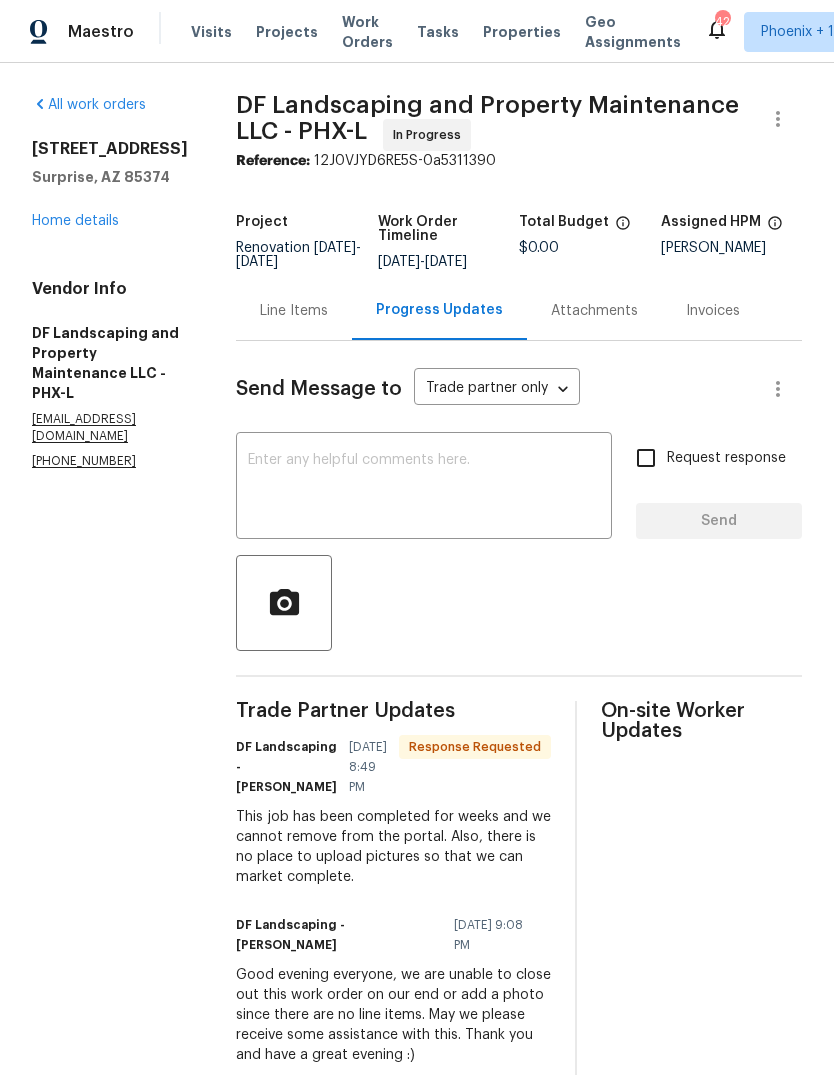 click on "Line Items" at bounding box center (294, 311) 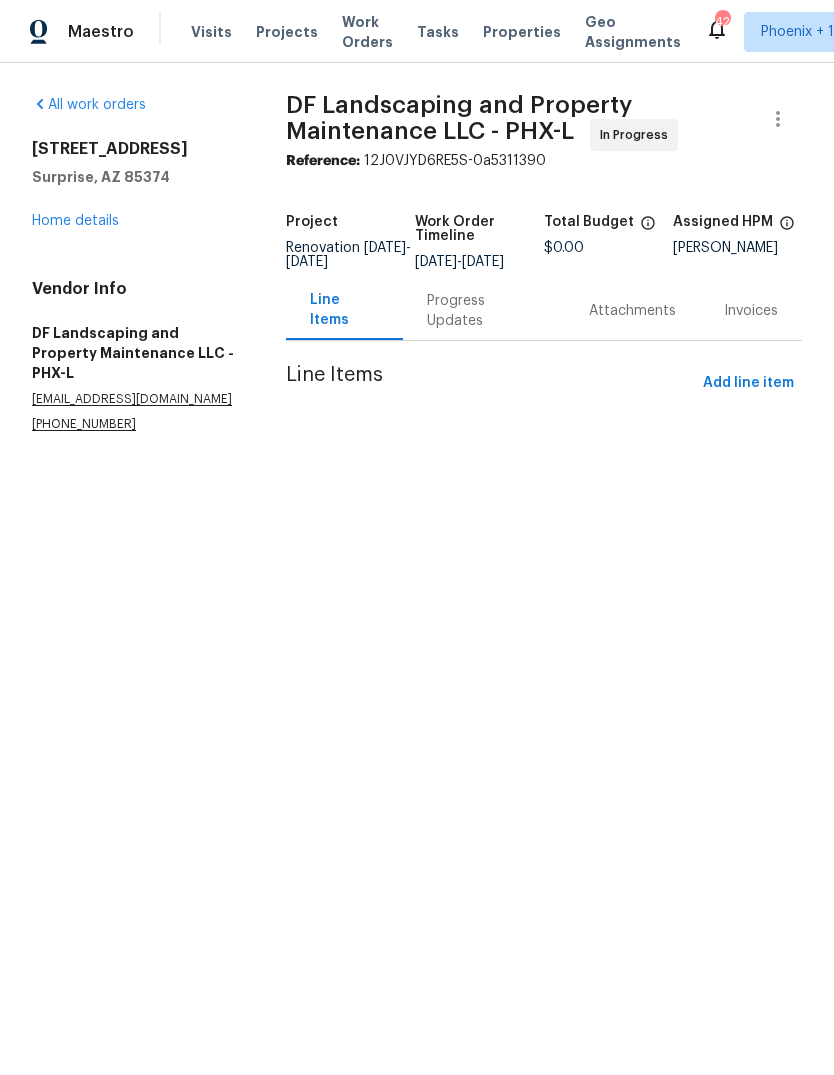 click on "Progress Updates" at bounding box center (484, 311) 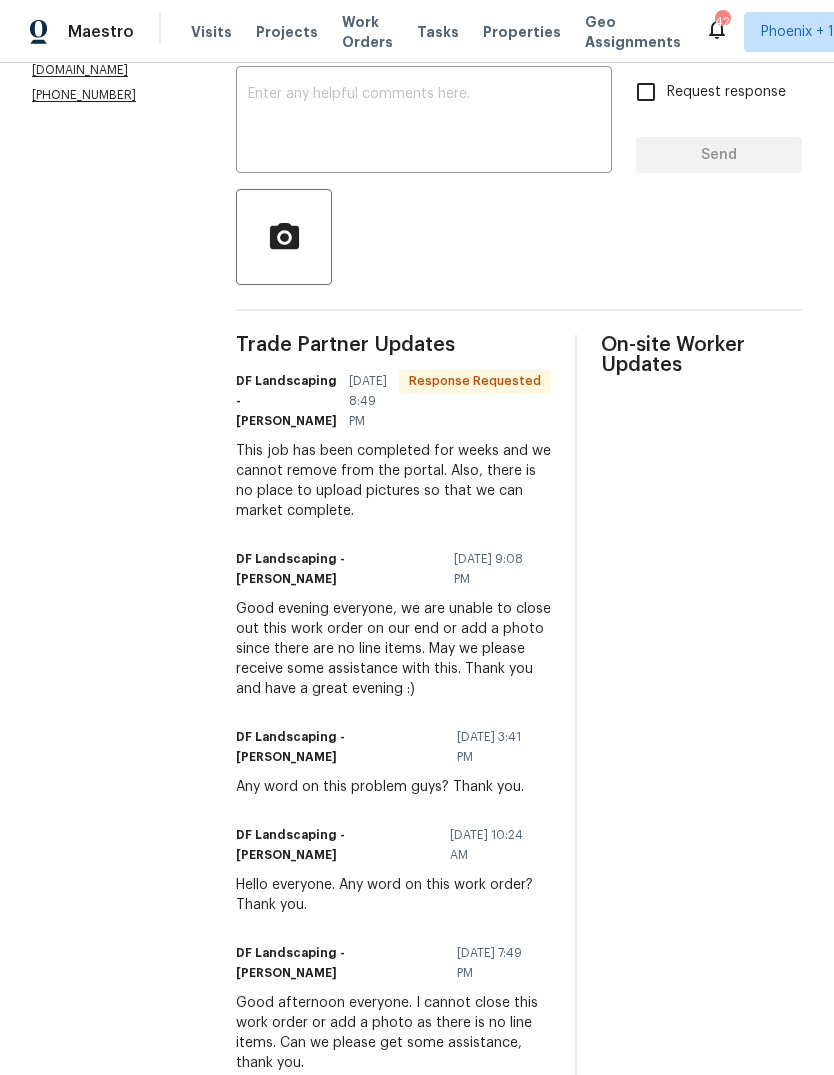 scroll, scrollTop: 365, scrollLeft: 0, axis: vertical 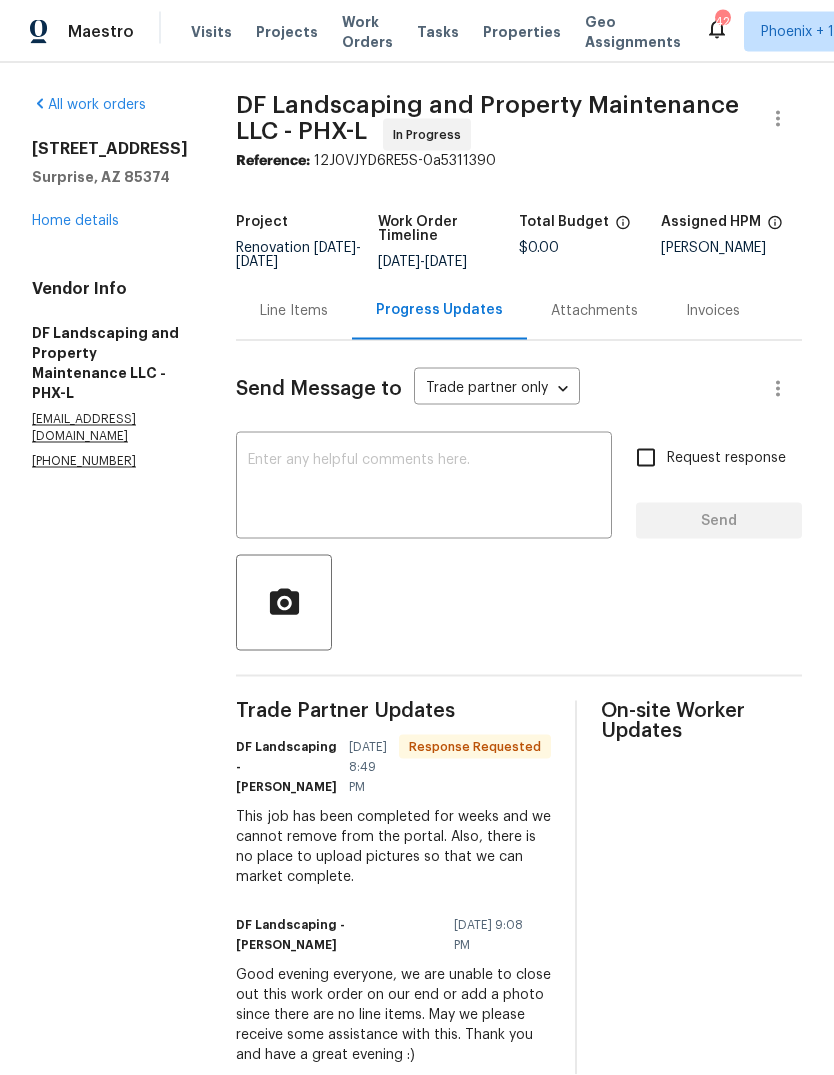 click on "Line Items" at bounding box center (294, 311) 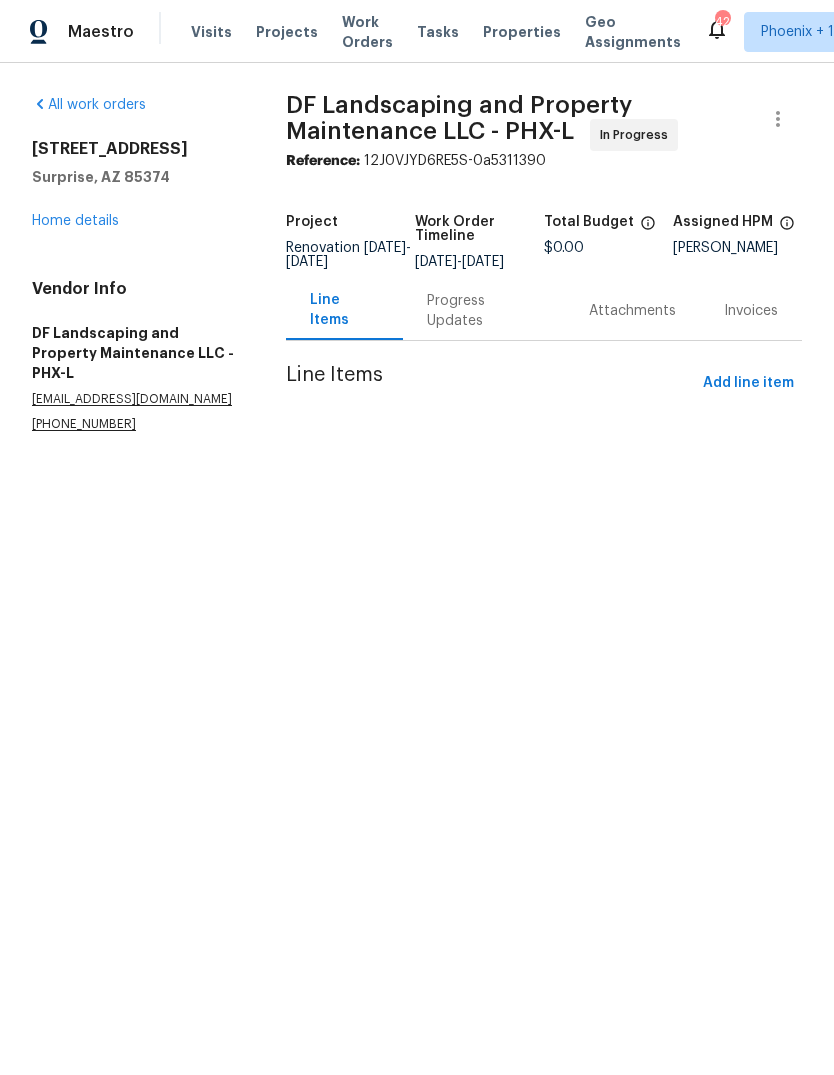 click on "Work Orders" at bounding box center (367, 32) 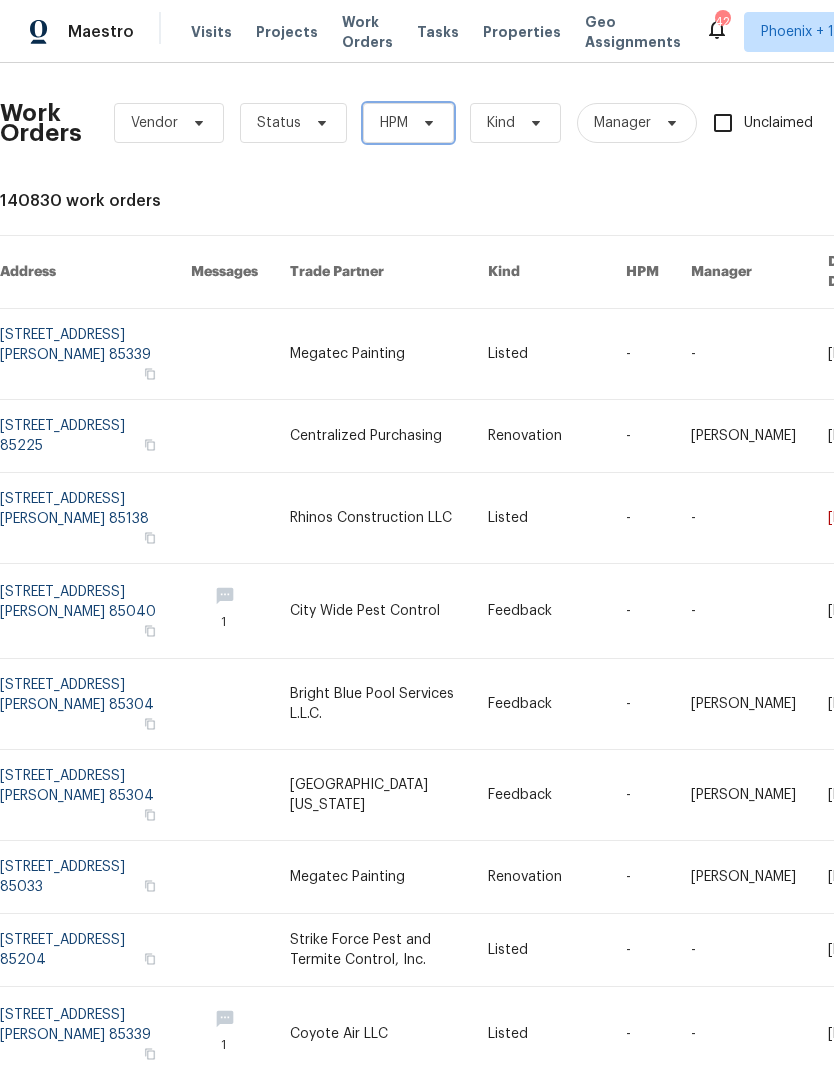 click on "HPM" at bounding box center (408, 123) 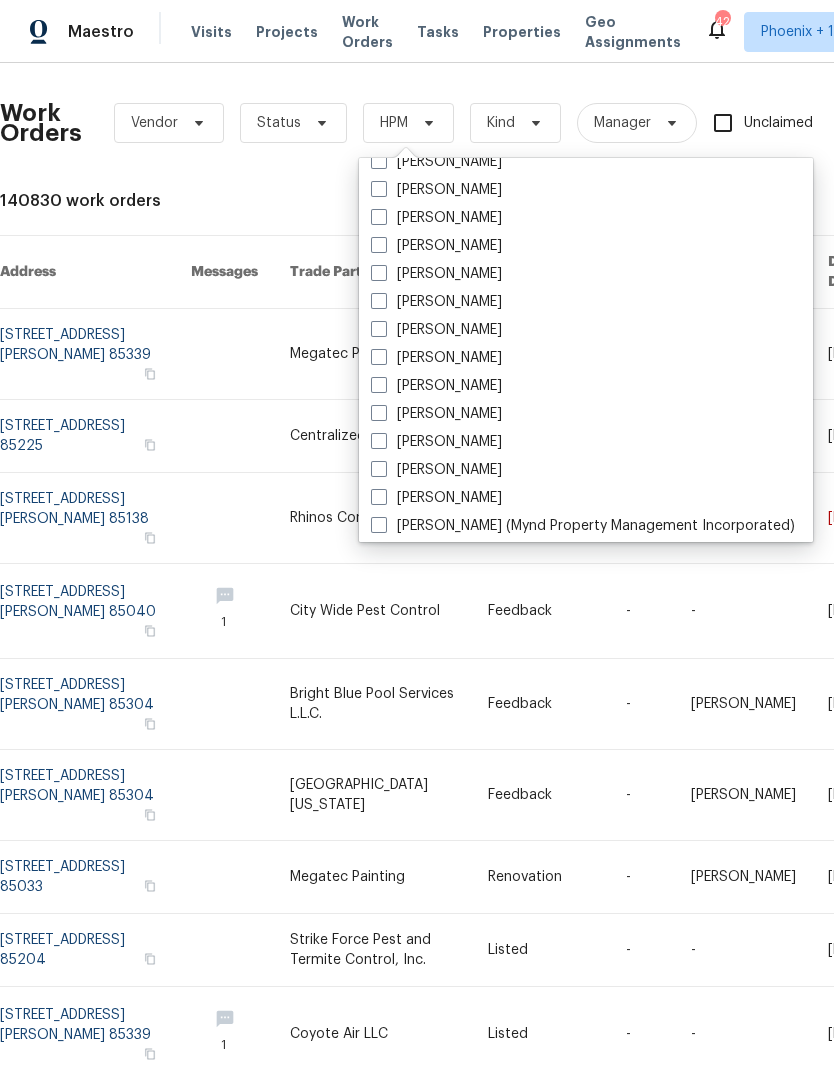 scroll, scrollTop: 204, scrollLeft: 0, axis: vertical 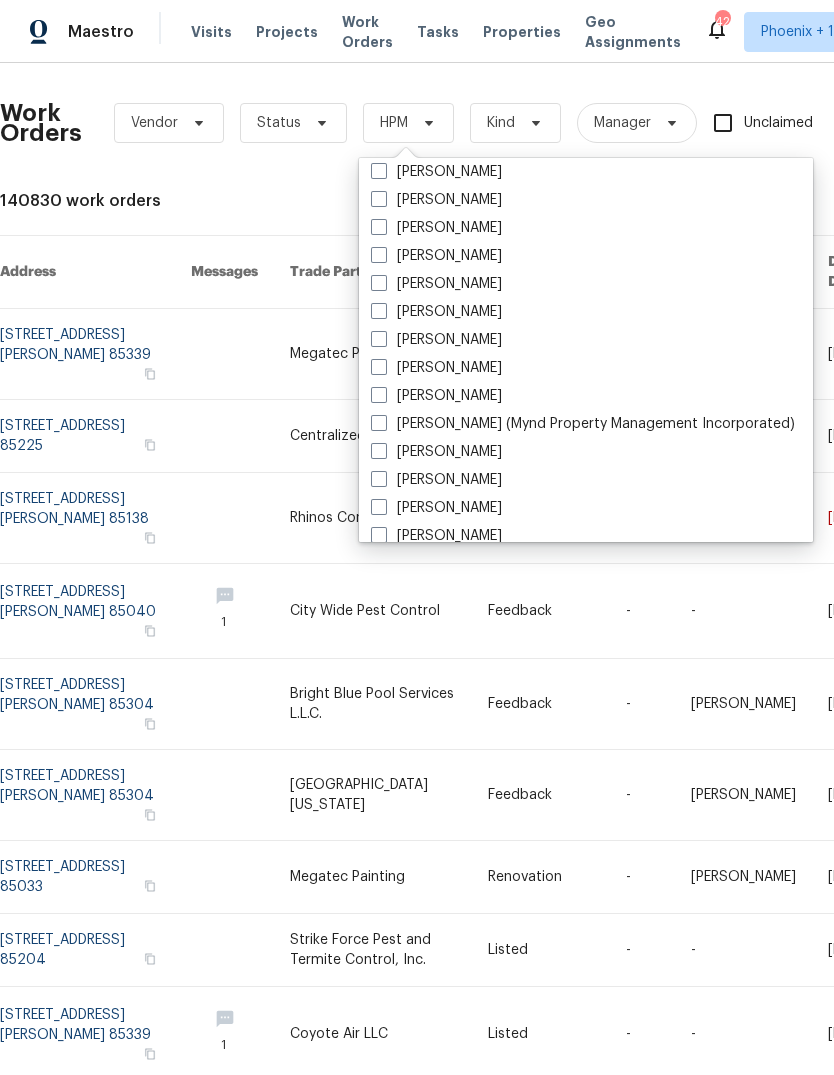click at bounding box center [379, 507] 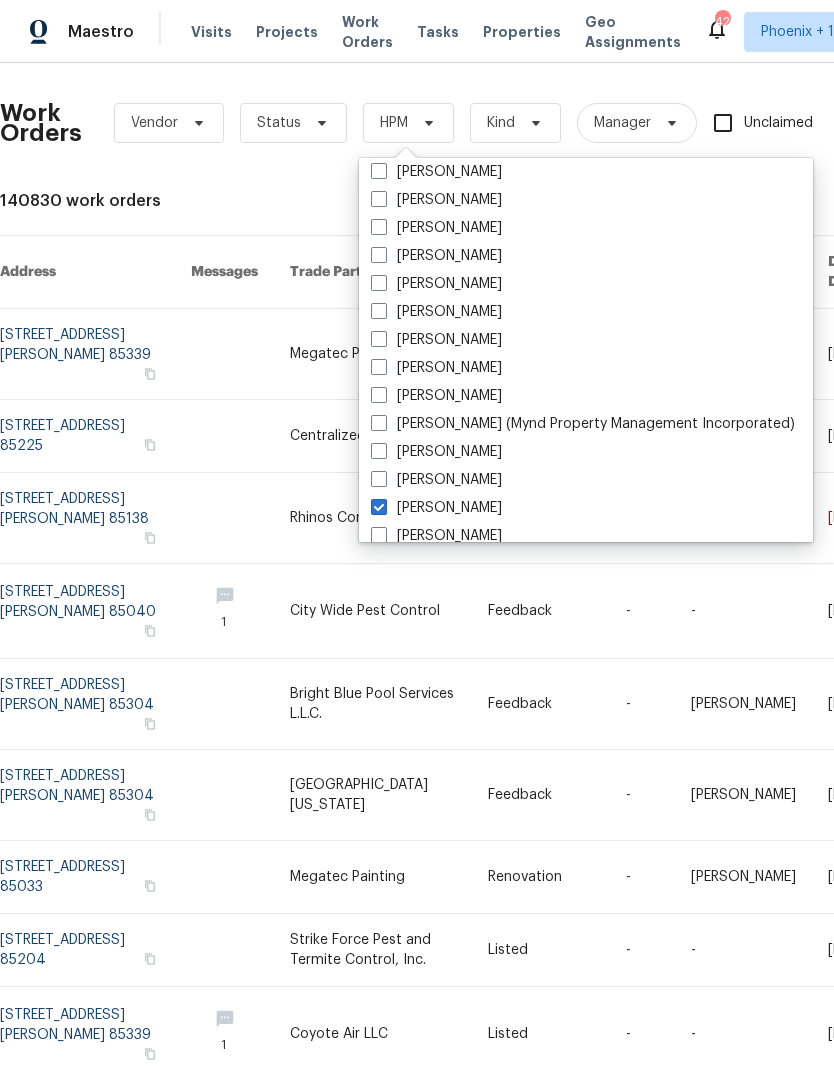 checkbox on "true" 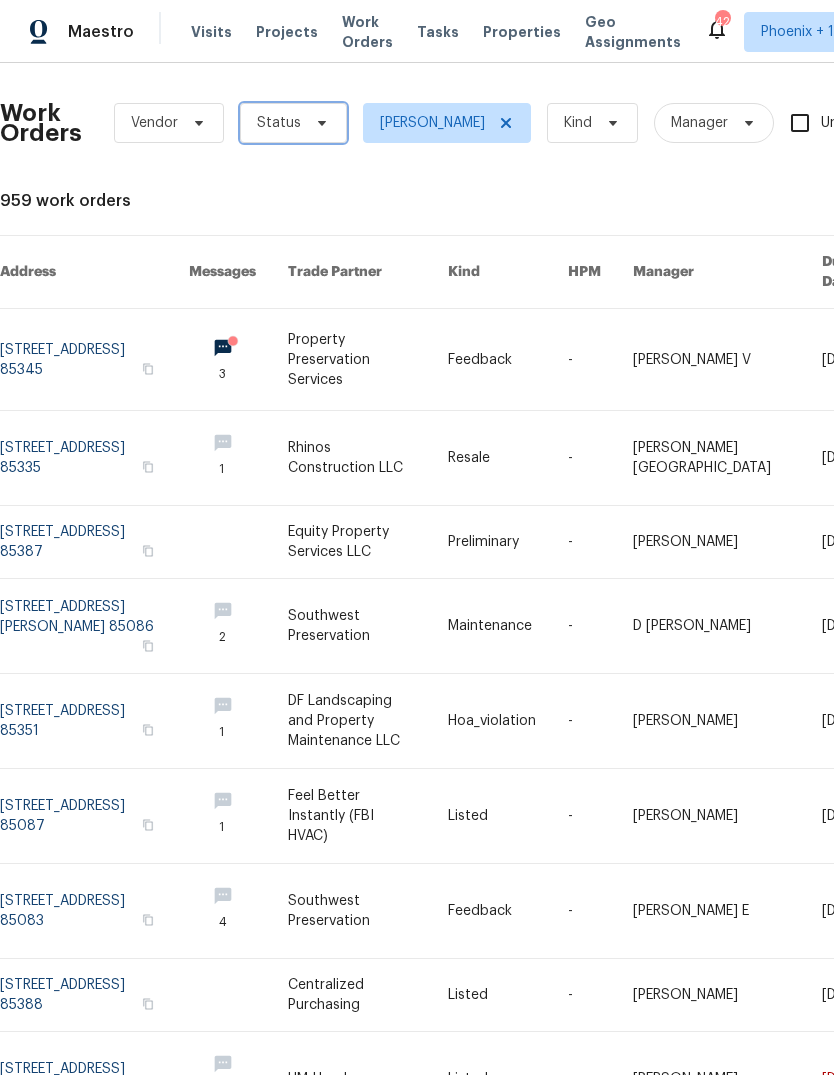 click 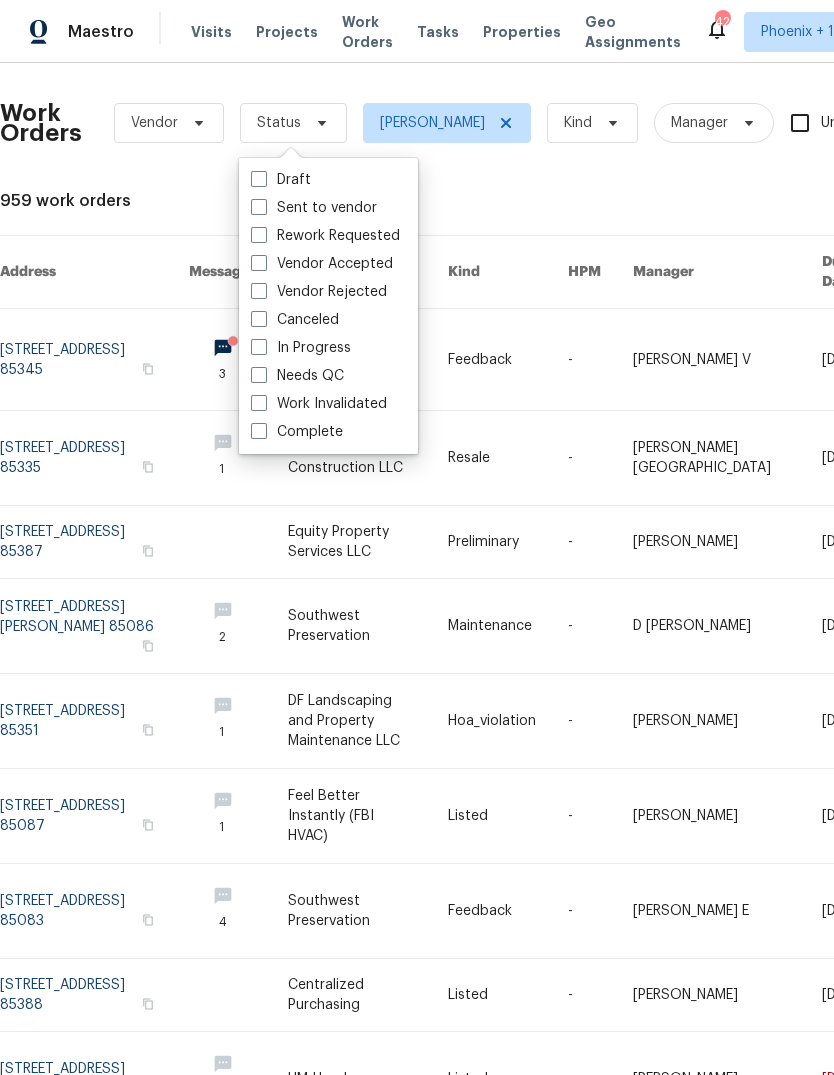 click at bounding box center [259, 347] 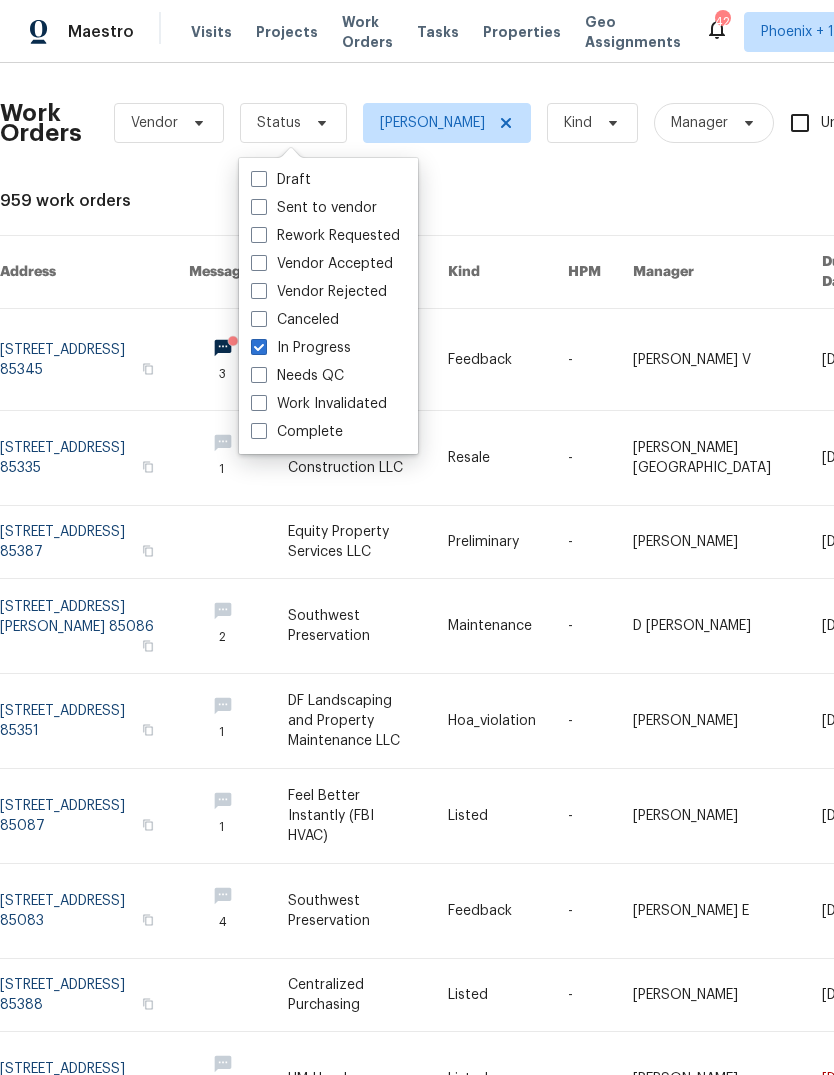 checkbox on "true" 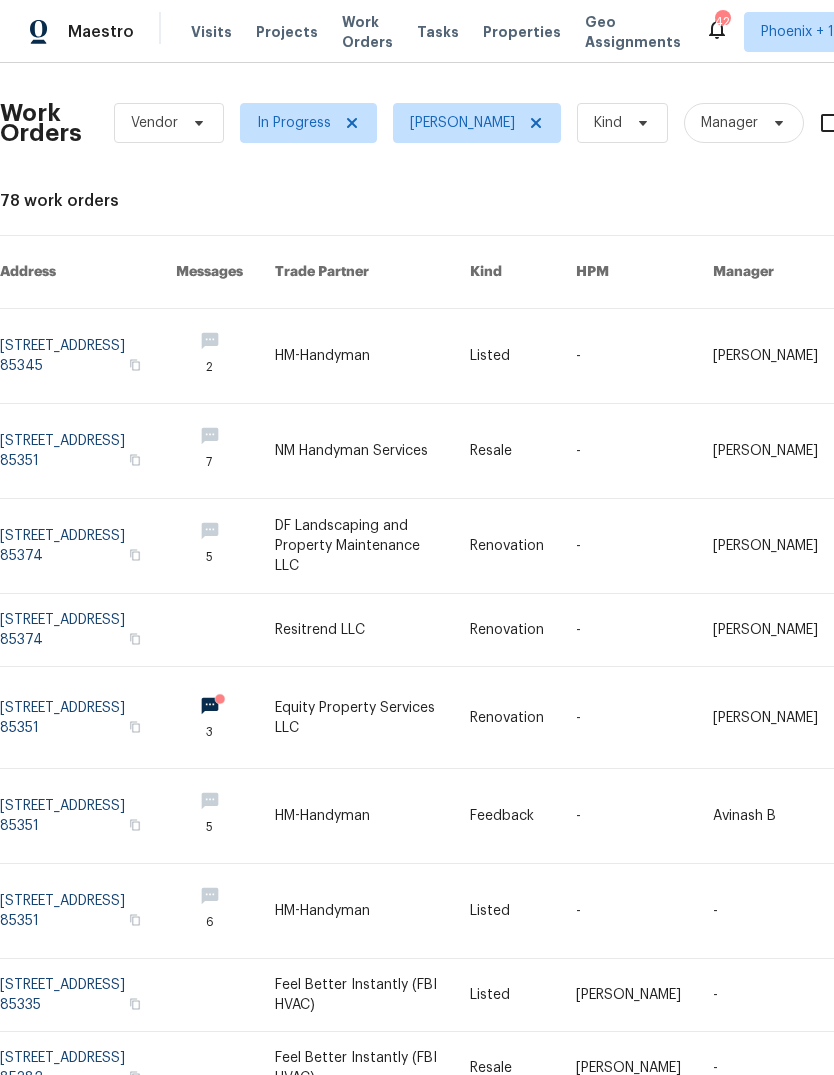 click at bounding box center (372, 630) 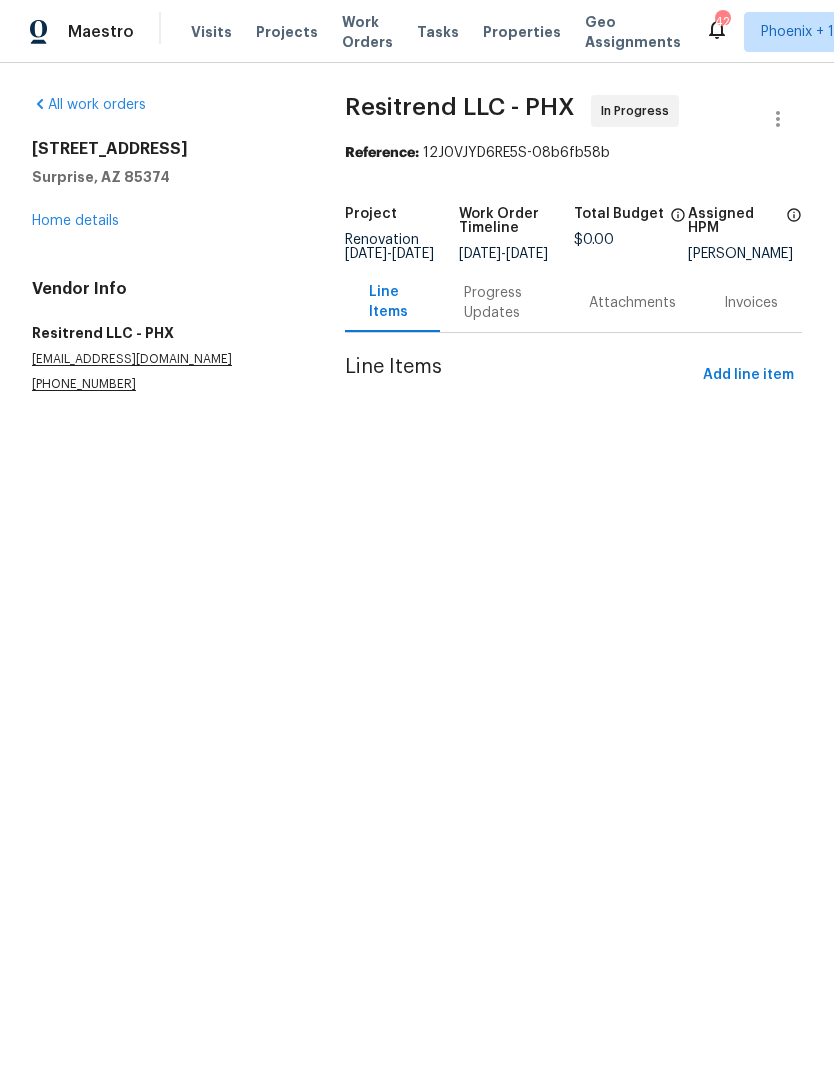 click on "Progress Updates" at bounding box center (502, 303) 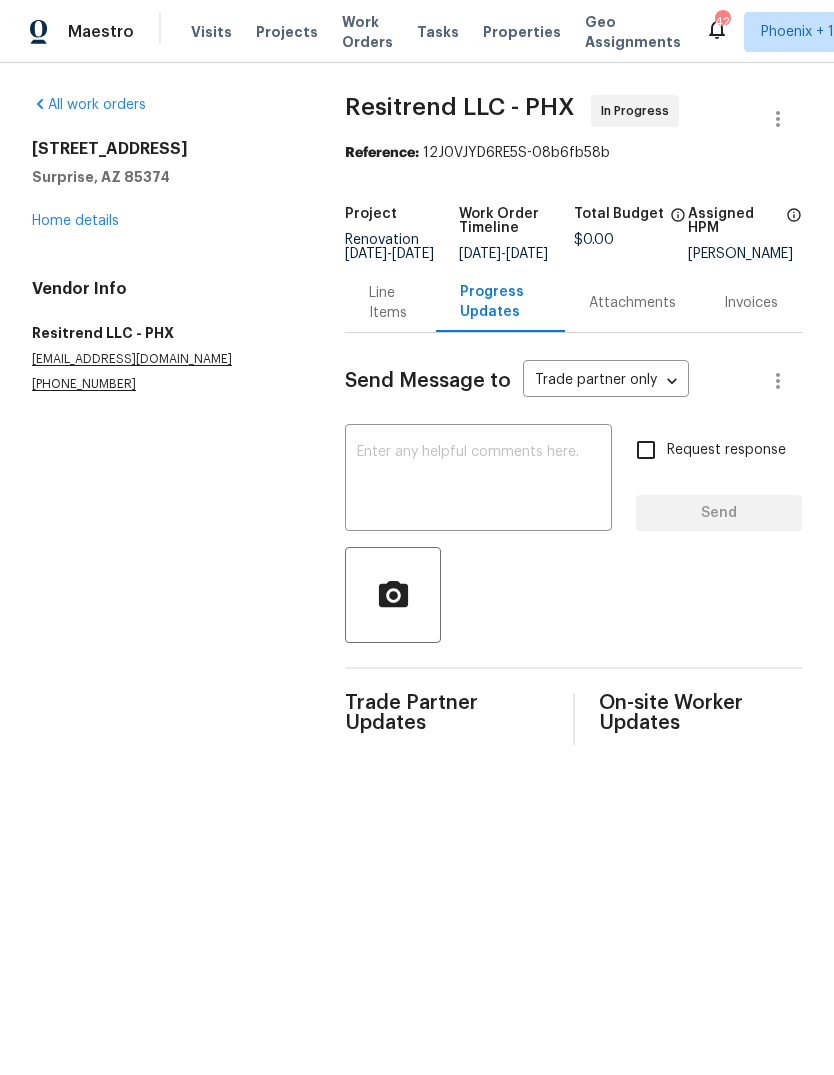 click on "Line Items" at bounding box center [390, 303] 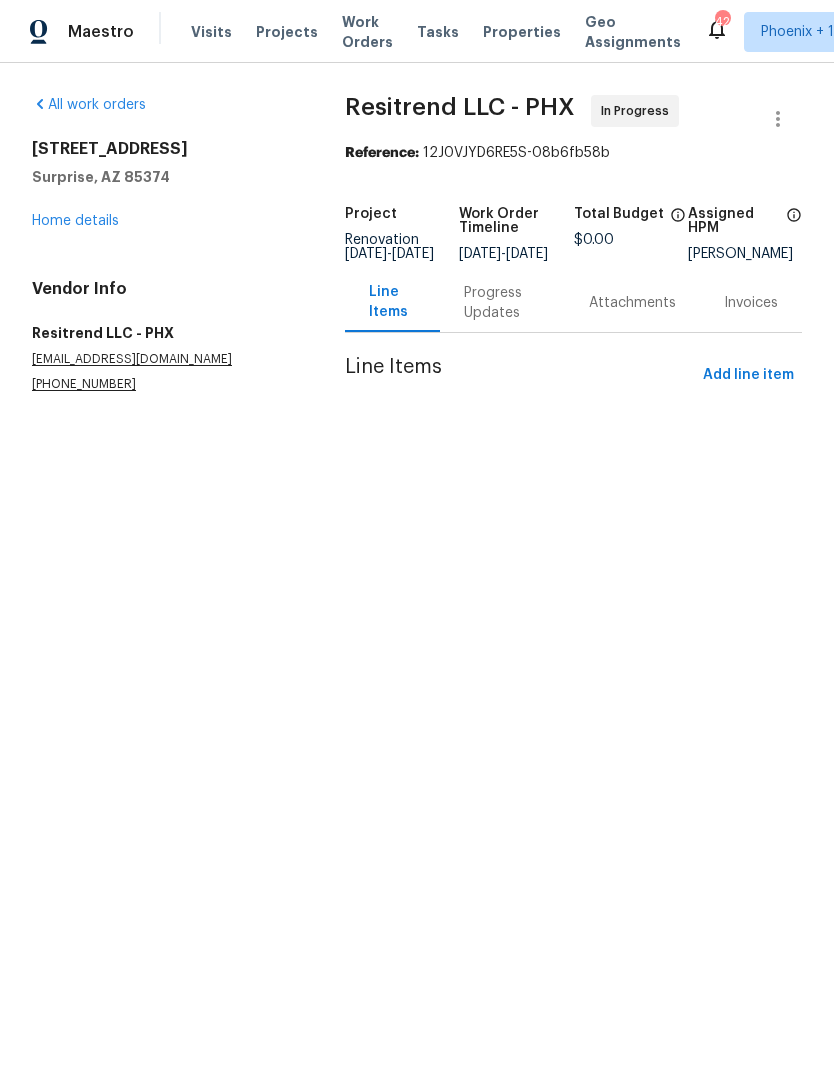 click on "Maestro" at bounding box center (101, 32) 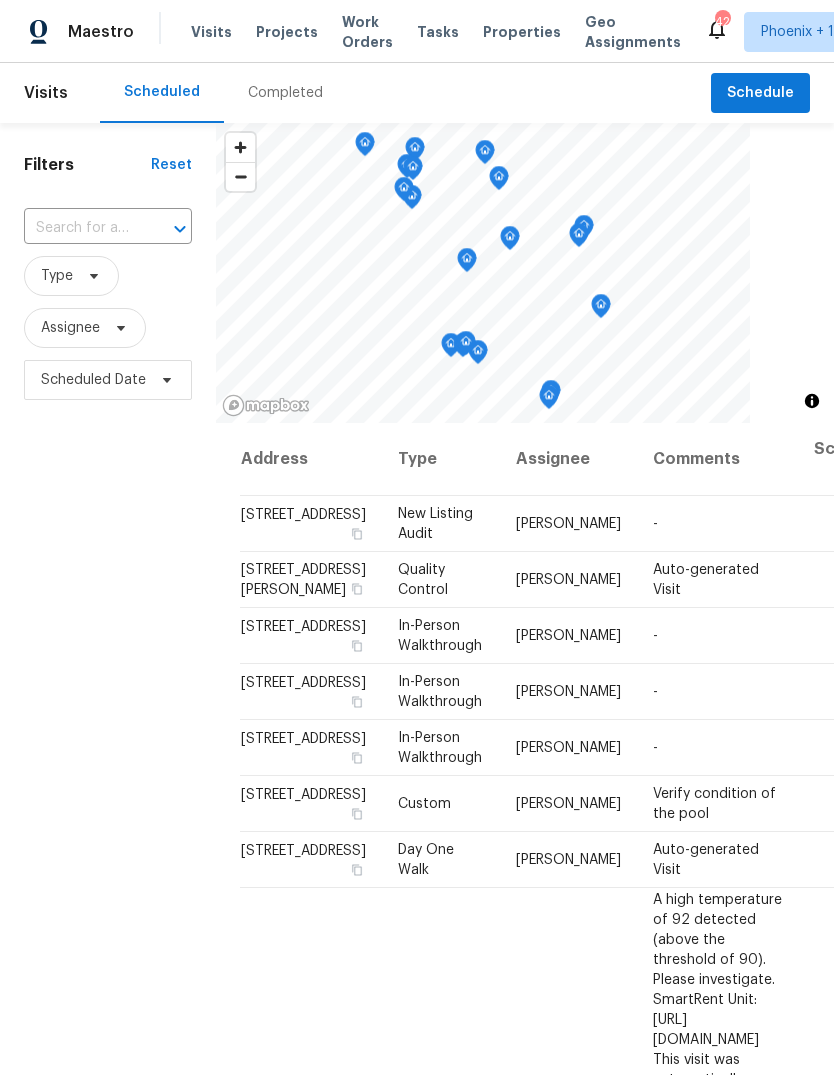 scroll, scrollTop: 0, scrollLeft: 0, axis: both 